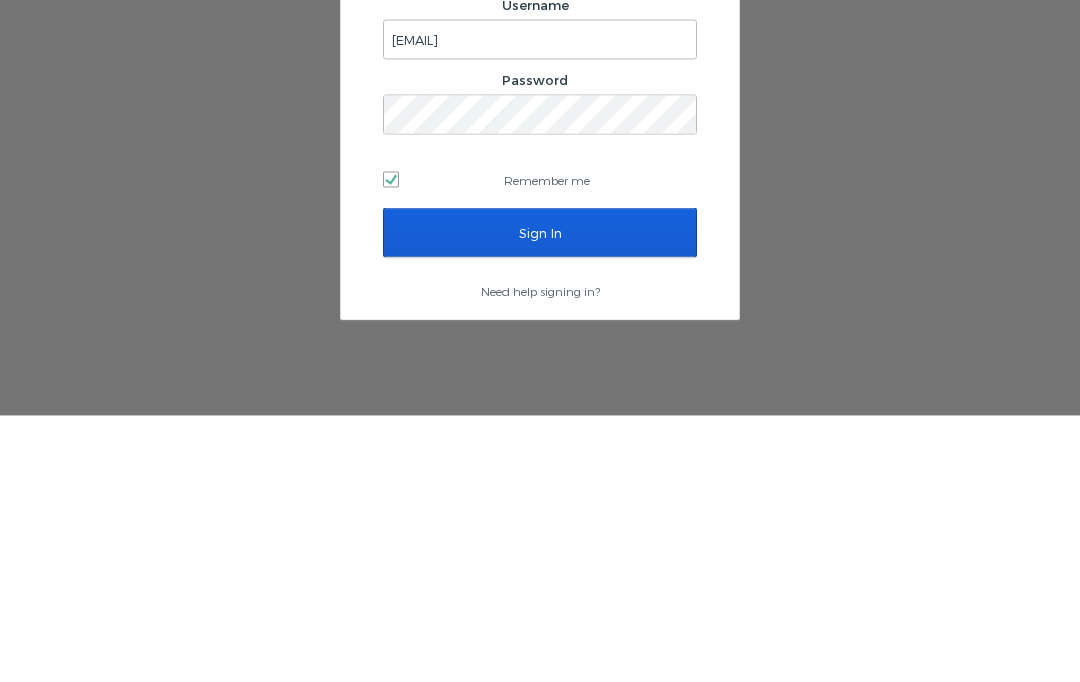 scroll, scrollTop: 84, scrollLeft: 0, axis: vertical 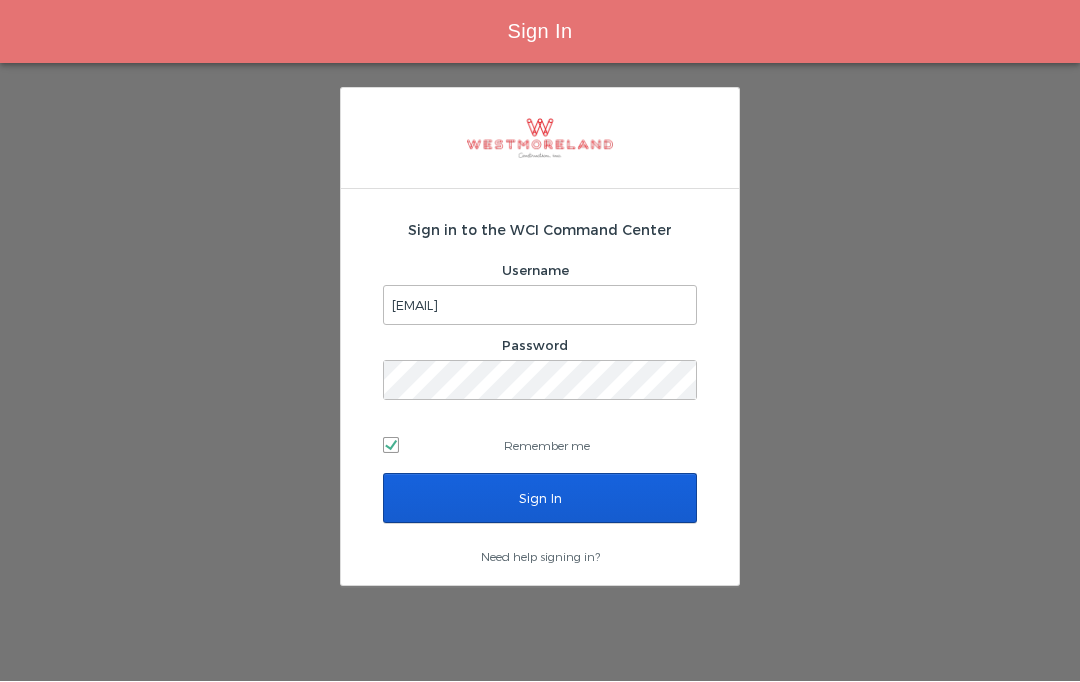 click on "Sign In" at bounding box center [540, 499] 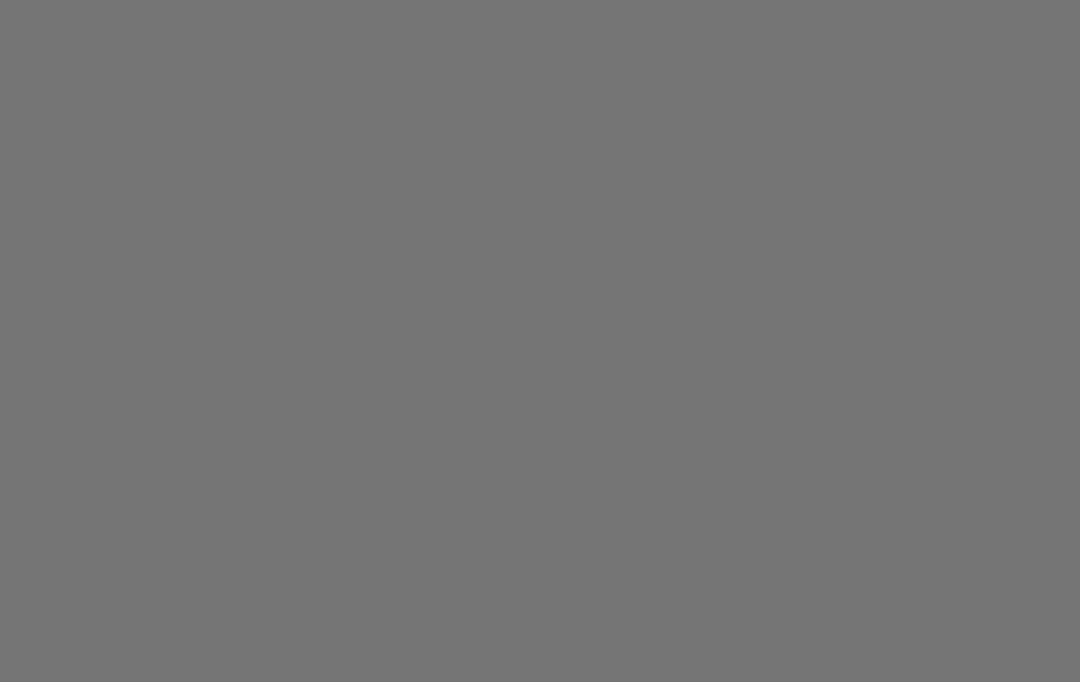 scroll, scrollTop: 0, scrollLeft: 0, axis: both 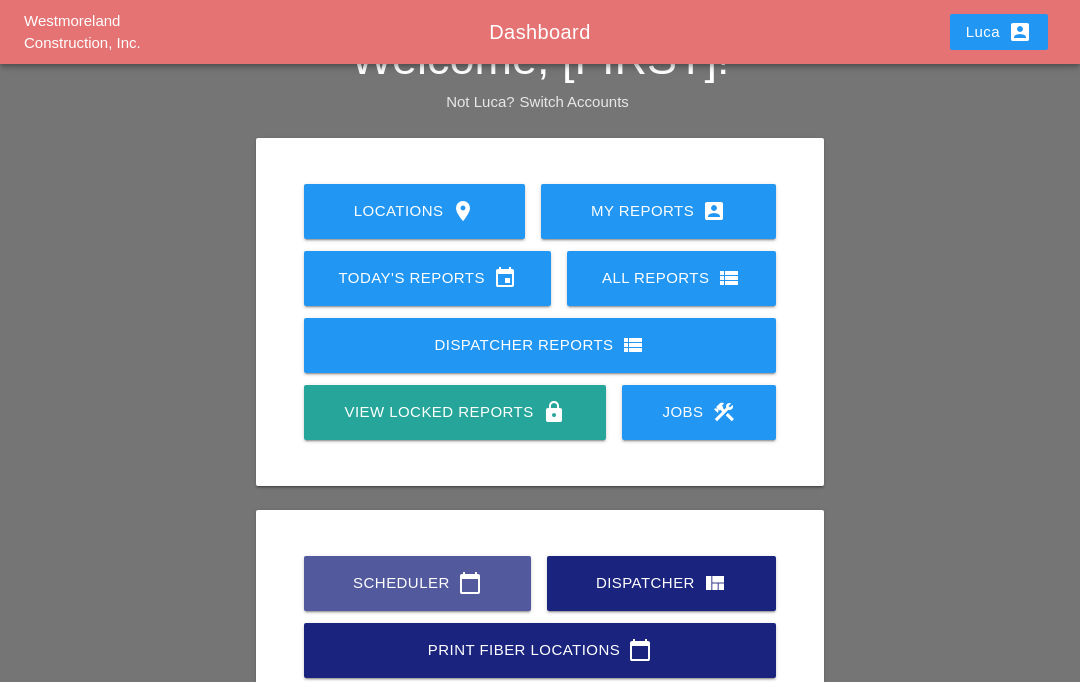 click on "Scheduler calendar_today" at bounding box center (417, 583) 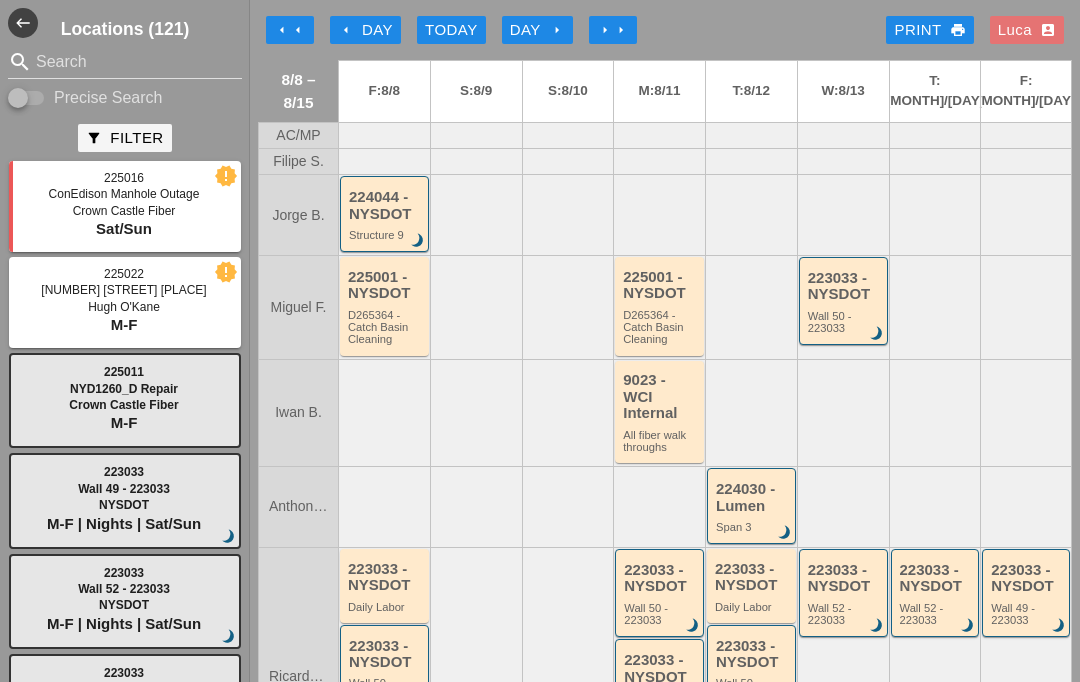 scroll, scrollTop: 0, scrollLeft: 0, axis: both 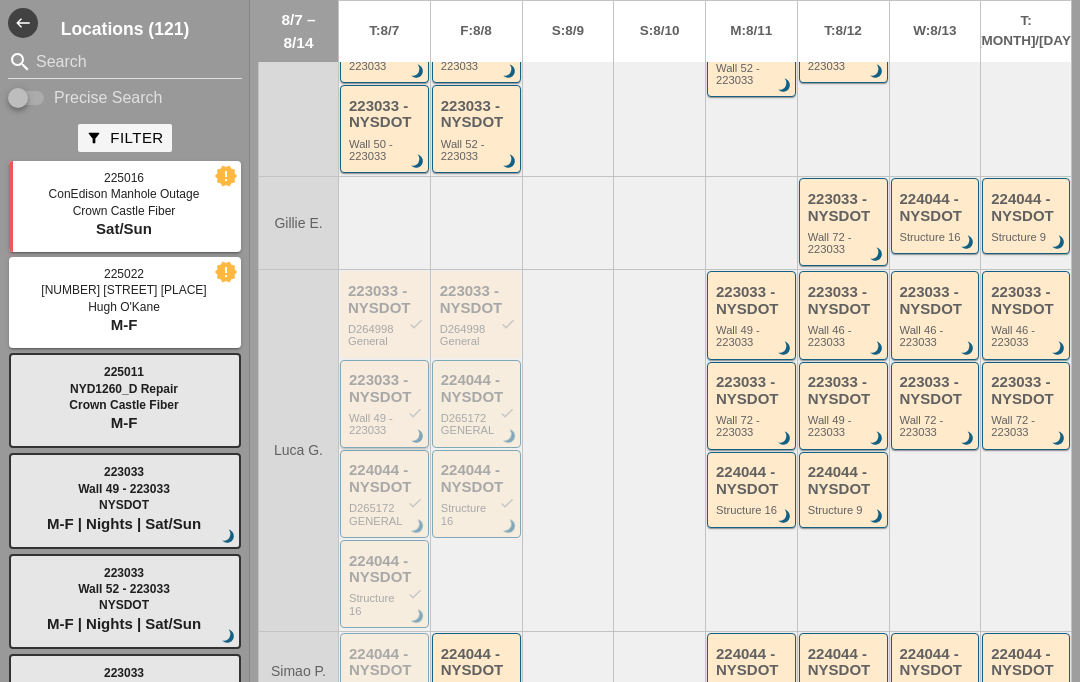 click on "223033 - NYSDOT  check" at bounding box center (386, 388) 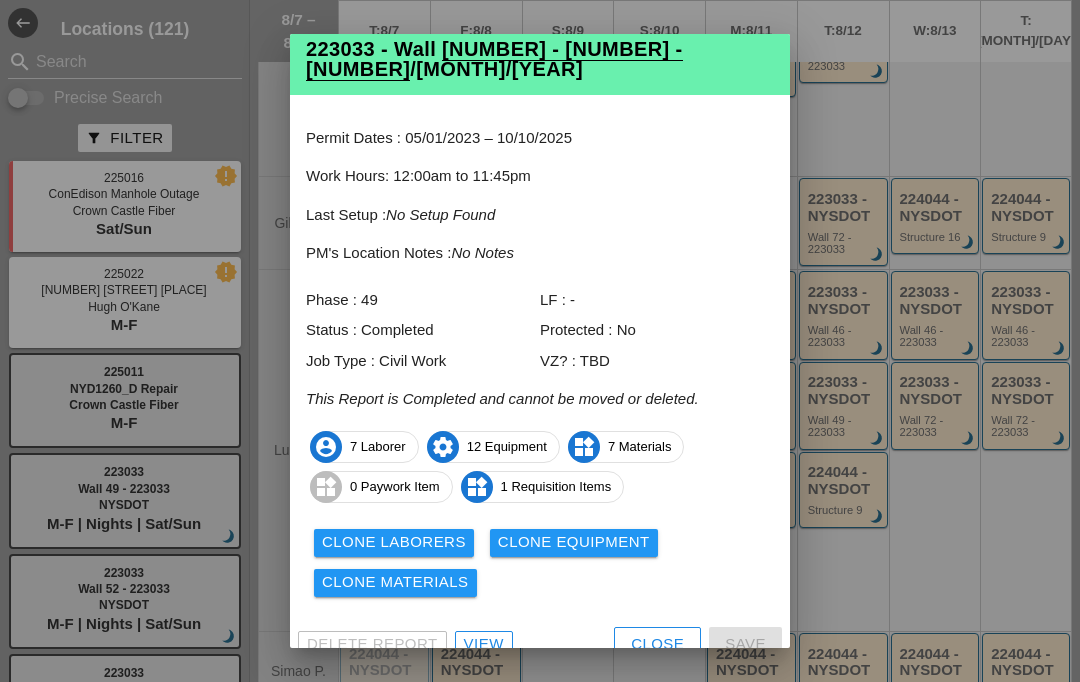 scroll, scrollTop: 40, scrollLeft: 0, axis: vertical 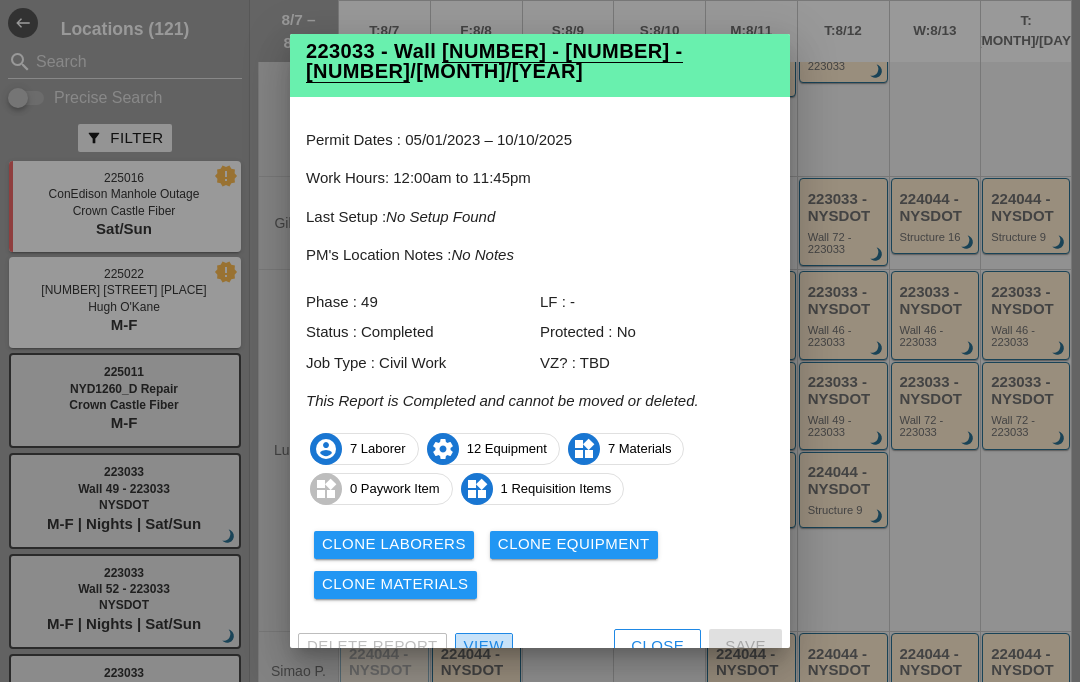 click on "View" at bounding box center (484, 646) 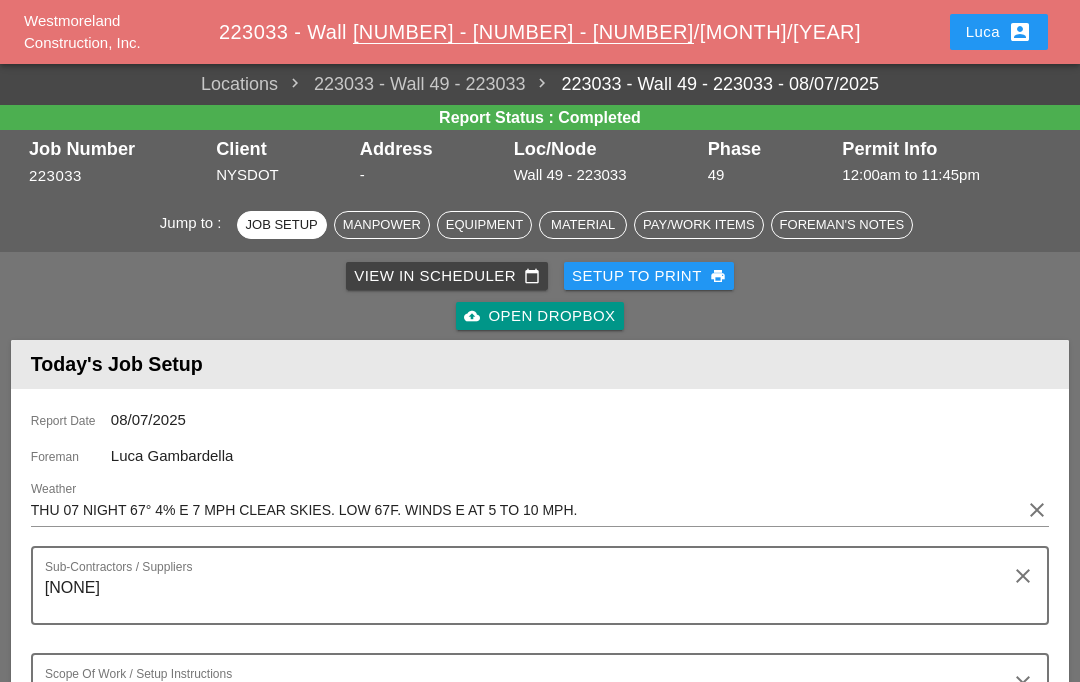click on "cloud_upload Open Dropbox" at bounding box center [539, 316] 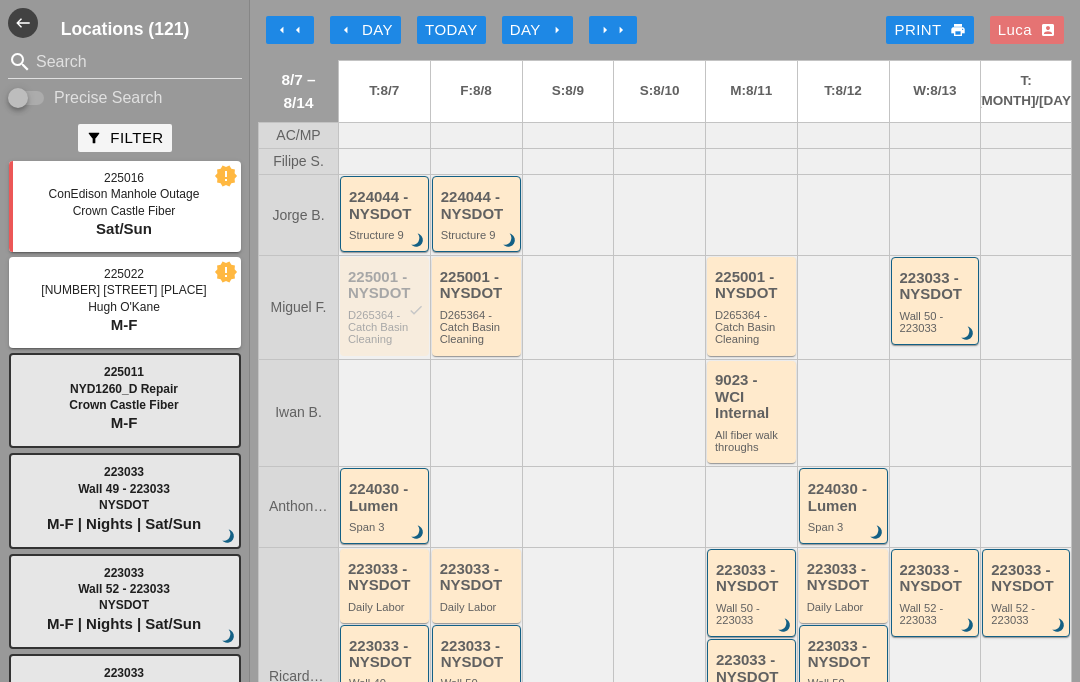 click on "arrow_left Day" at bounding box center [365, 30] 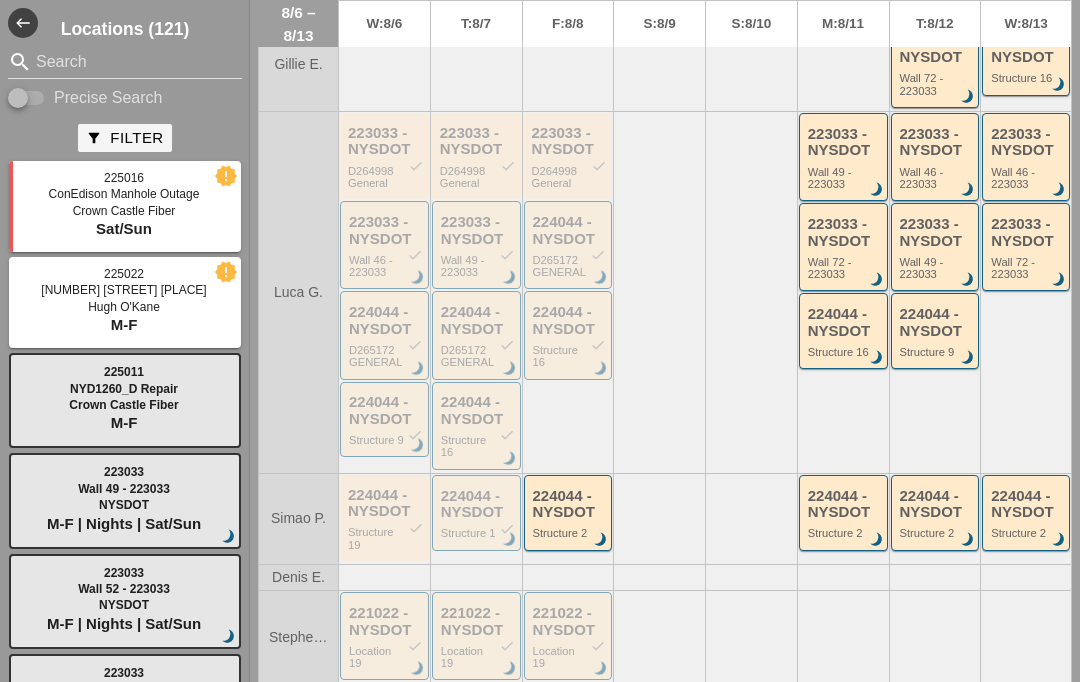 scroll, scrollTop: 776, scrollLeft: 0, axis: vertical 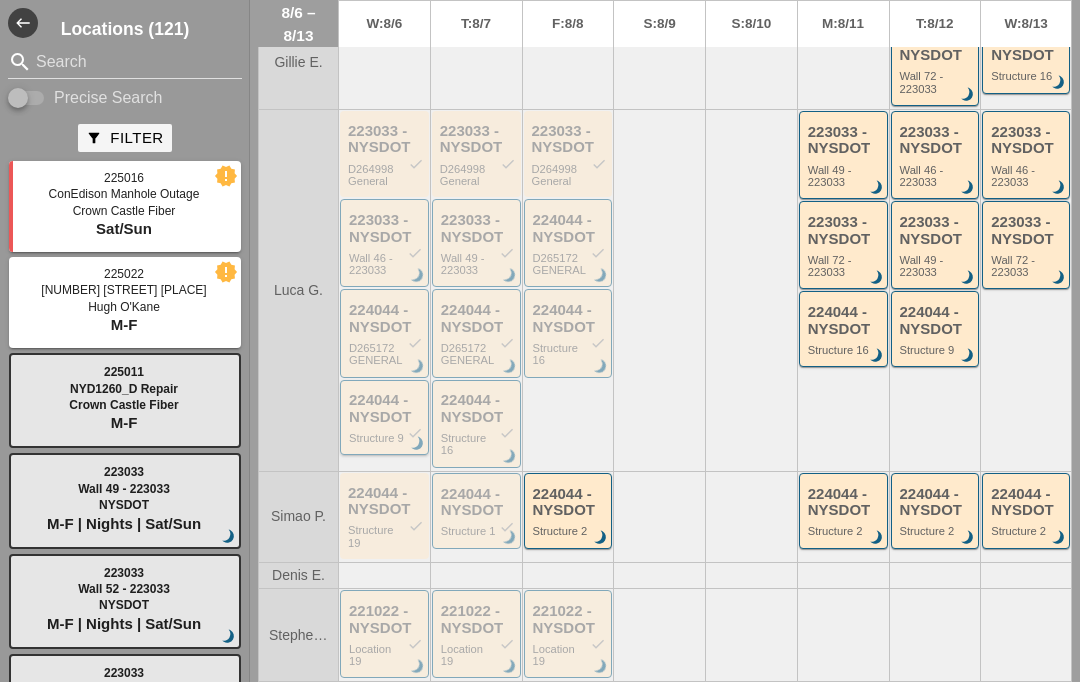 click on "224044 - NYSDOT  check" at bounding box center (386, 408) 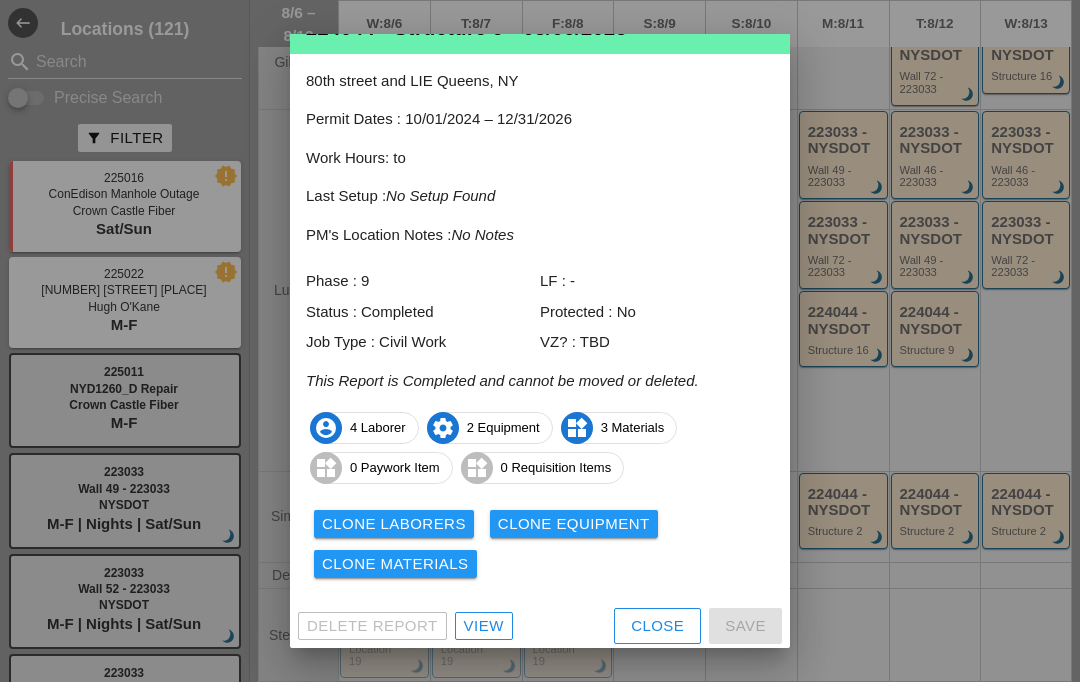 scroll, scrollTop: 62, scrollLeft: 0, axis: vertical 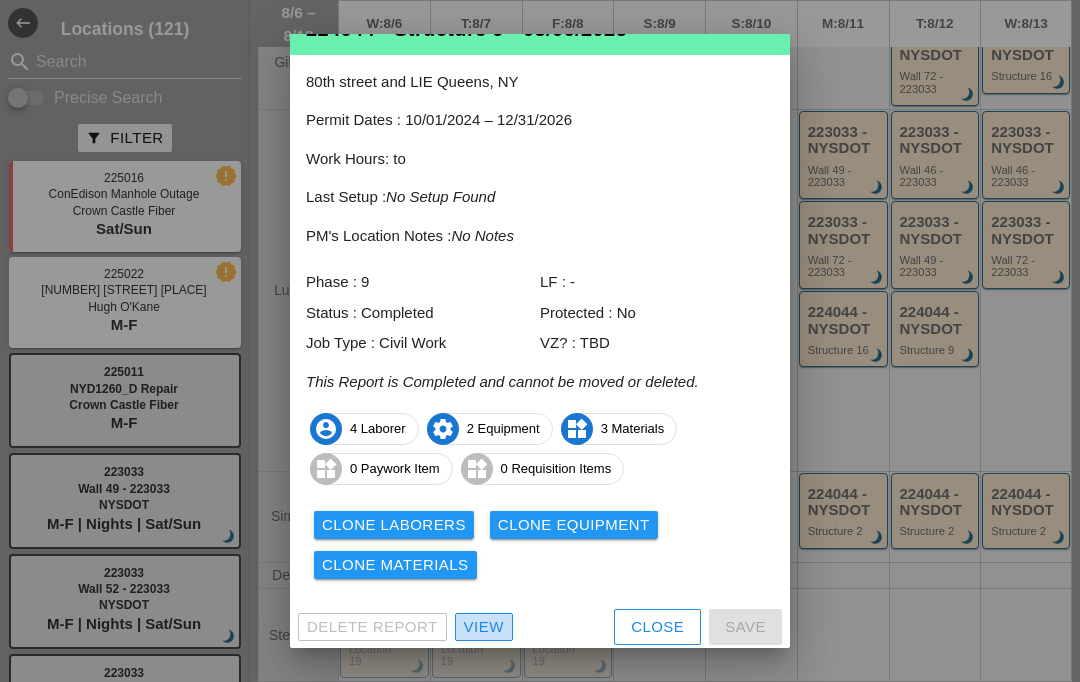 click on "View" at bounding box center [484, 627] 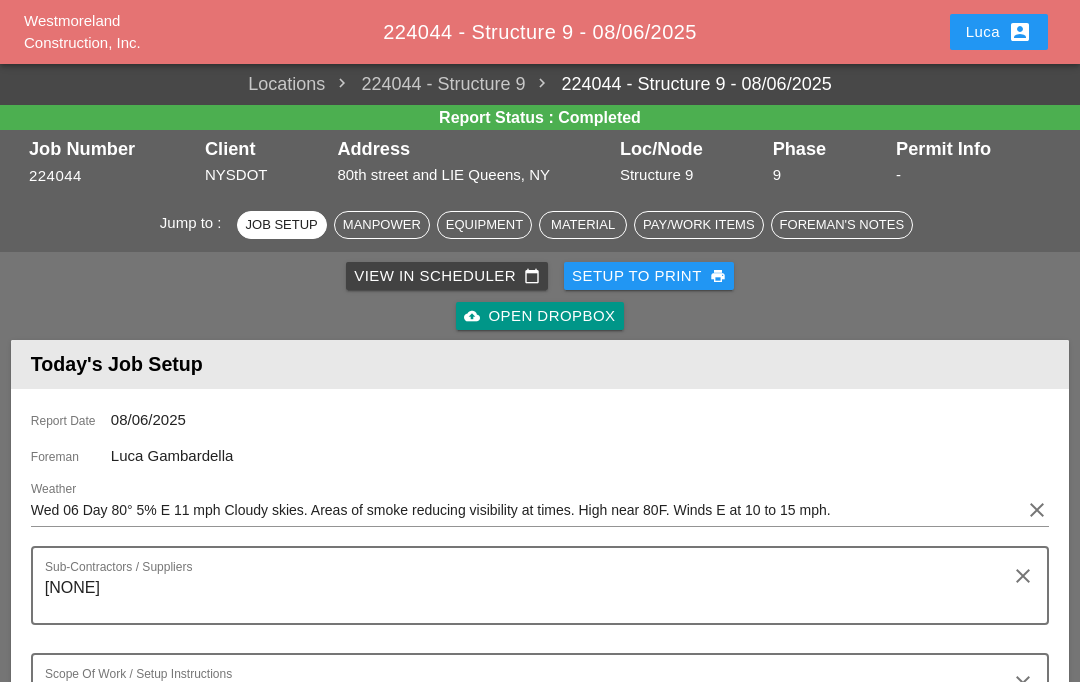 click on "cloud_upload Open Dropbox" at bounding box center (539, 316) 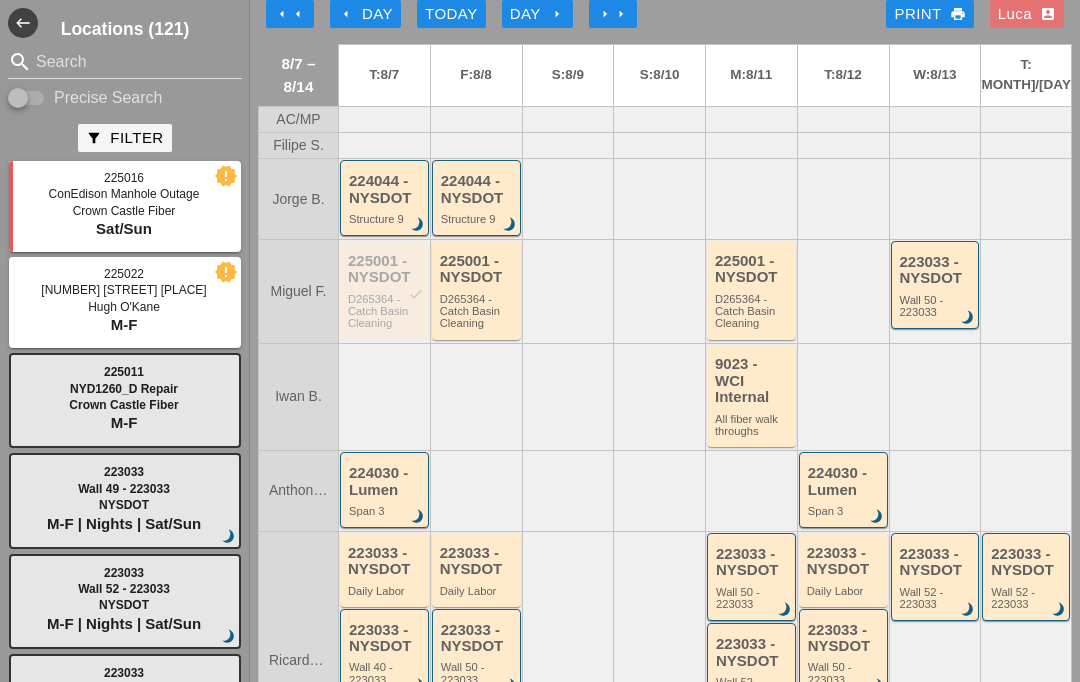 scroll, scrollTop: 13, scrollLeft: 0, axis: vertical 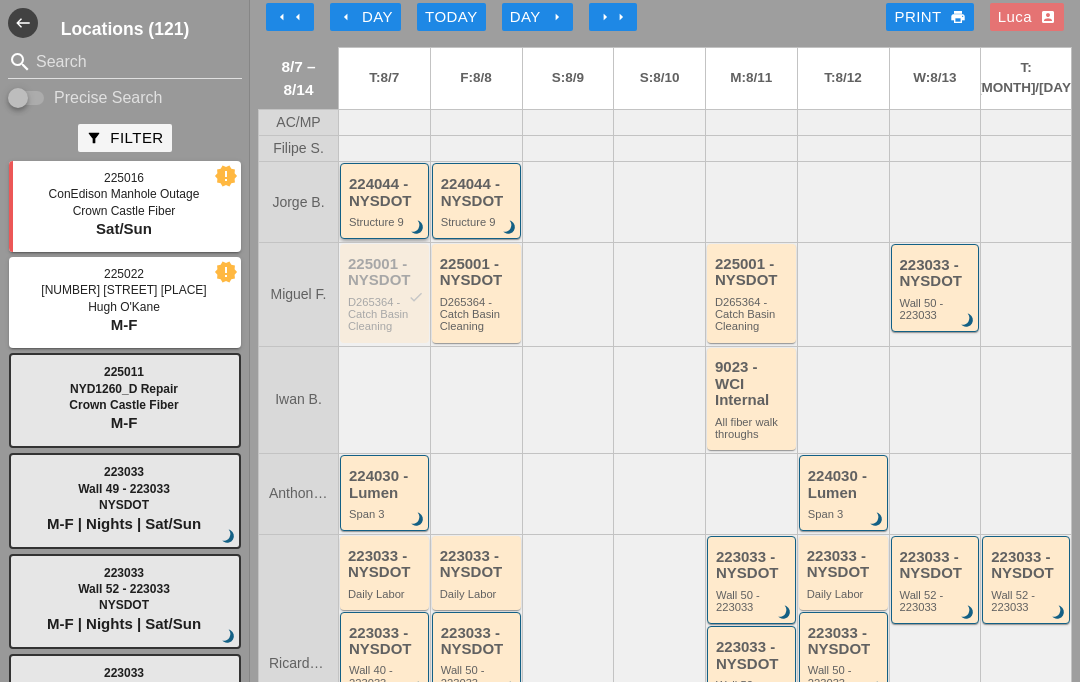 click on "224044 - NYSDOT" at bounding box center (386, 192) 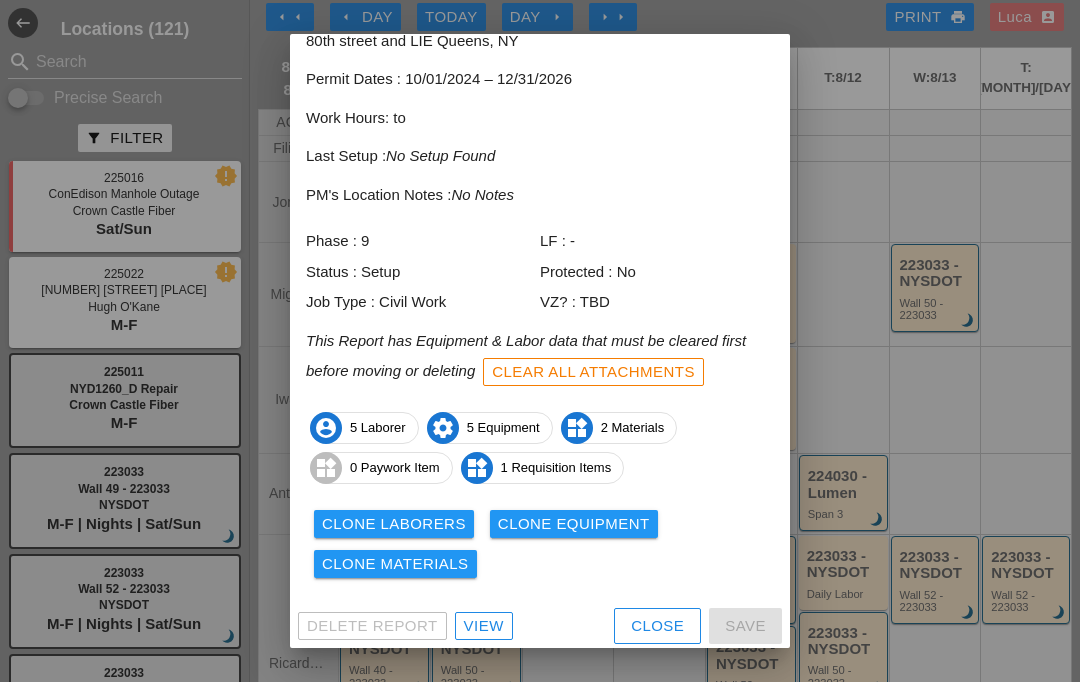 scroll, scrollTop: 102, scrollLeft: 0, axis: vertical 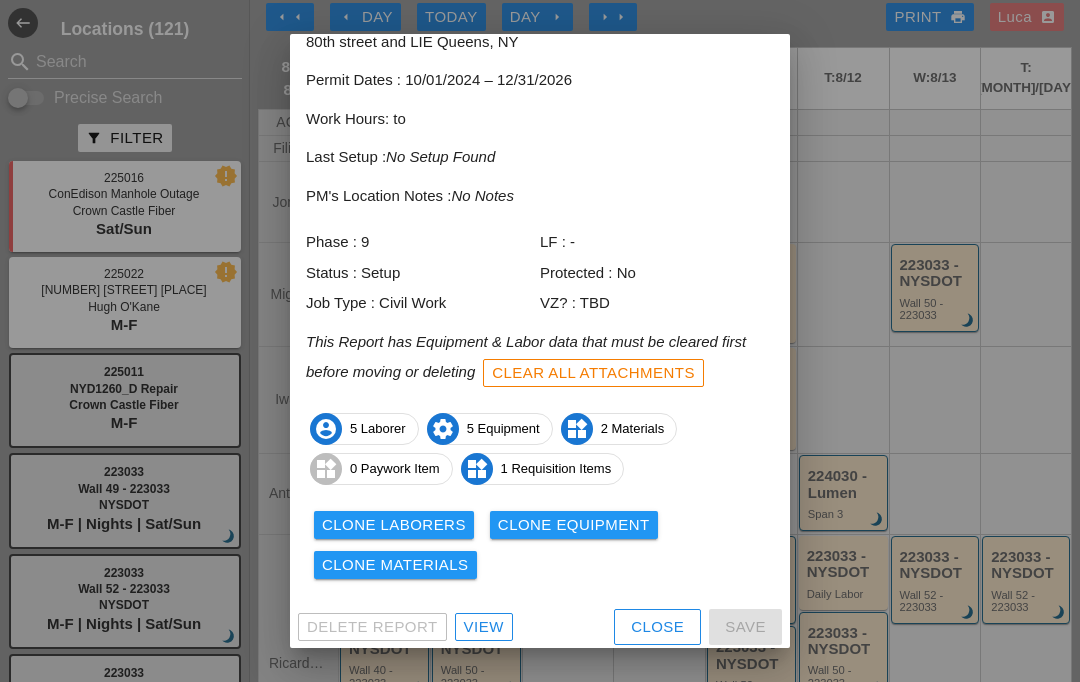 click on "View" at bounding box center (484, 627) 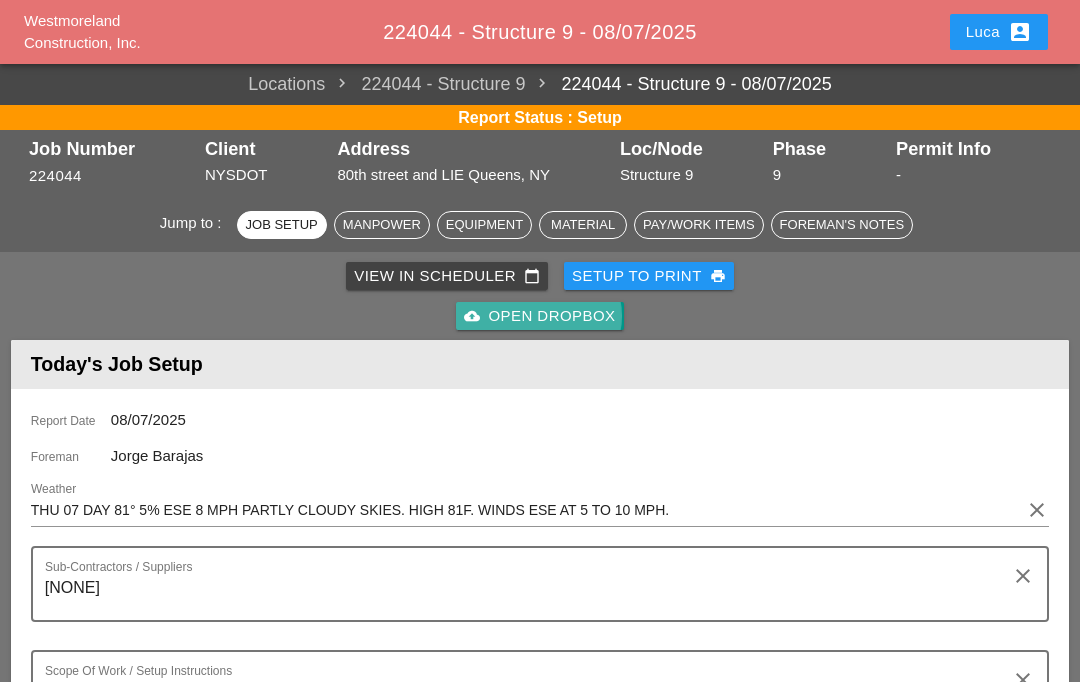 click on "cloud_upload Open Dropbox" at bounding box center [539, 316] 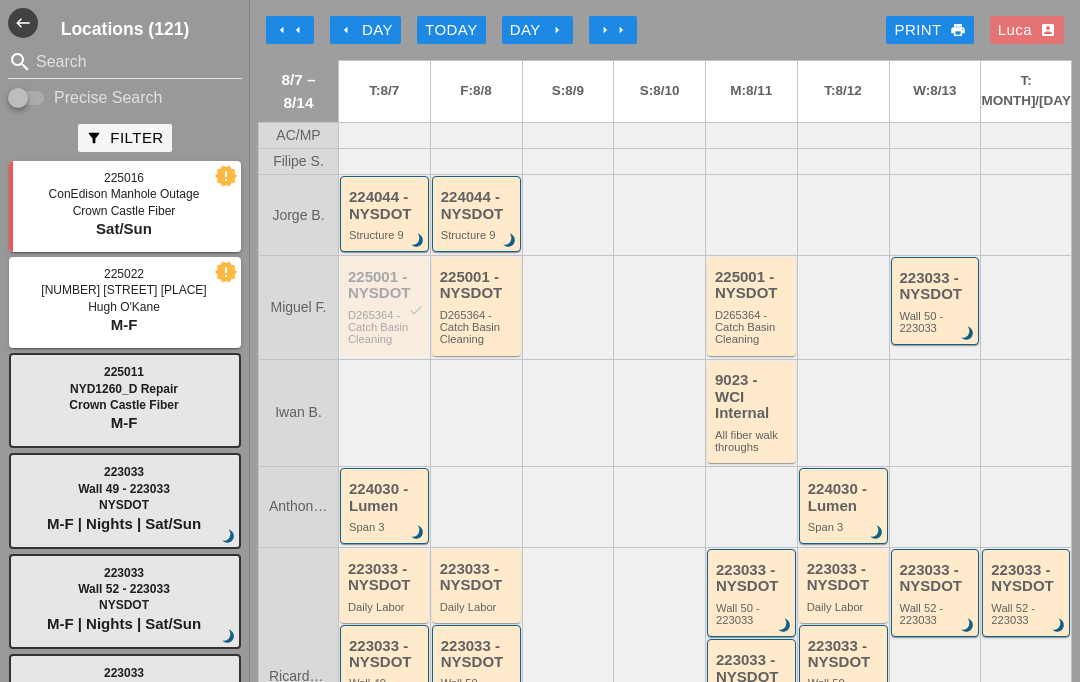 scroll, scrollTop: 0, scrollLeft: 0, axis: both 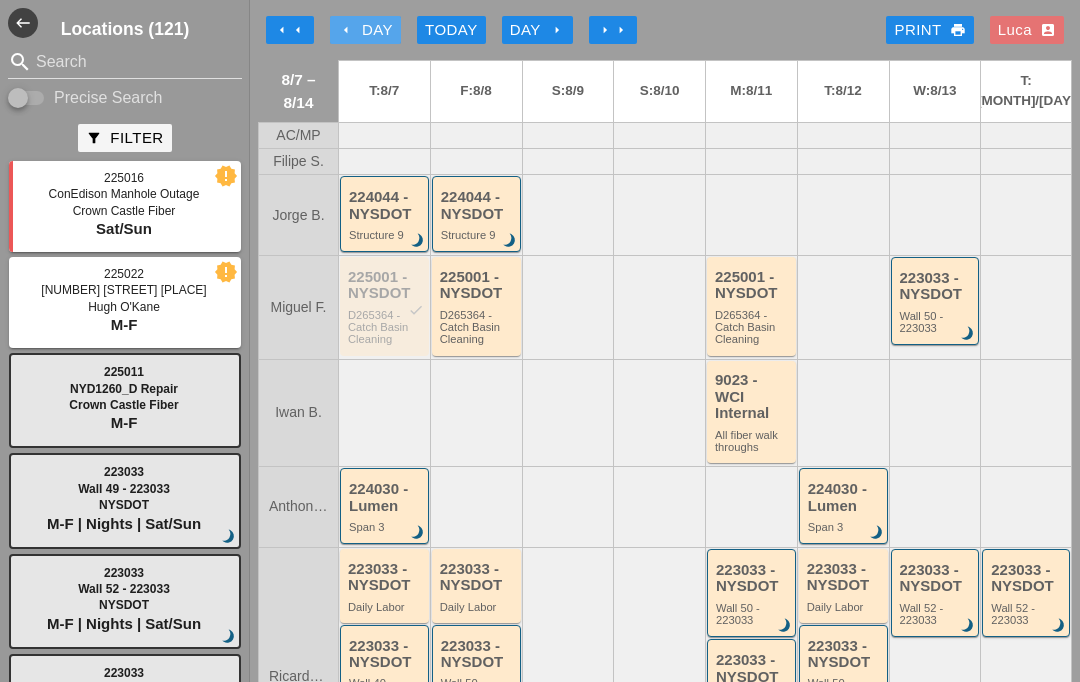 click on "arrow_left Day" at bounding box center (365, 30) 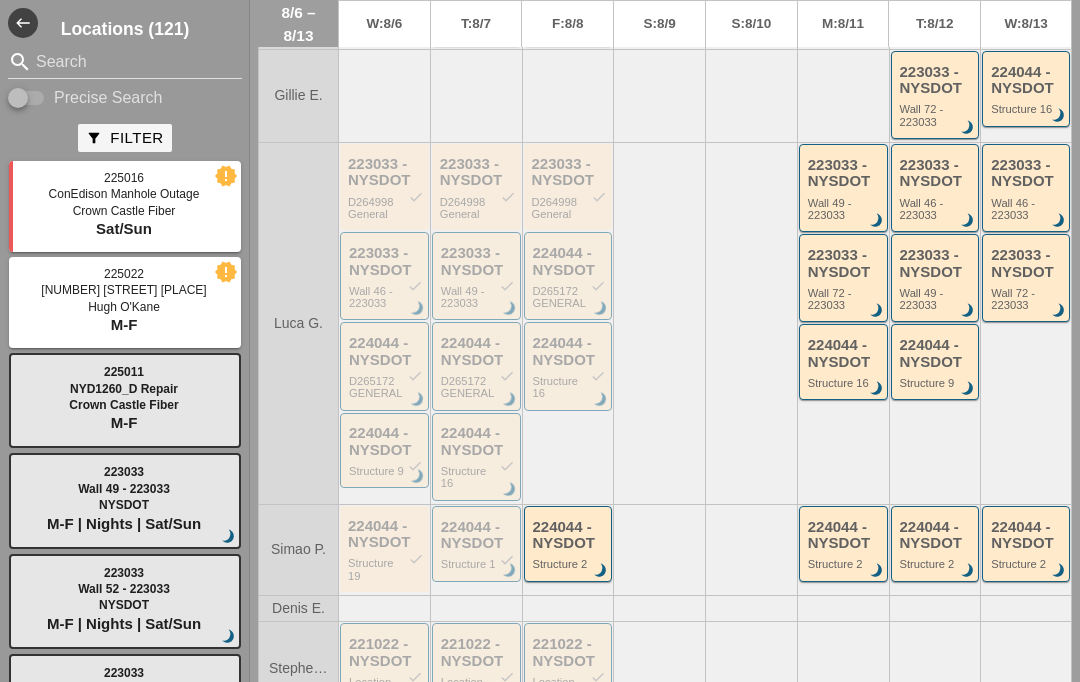 scroll, scrollTop: 750, scrollLeft: 0, axis: vertical 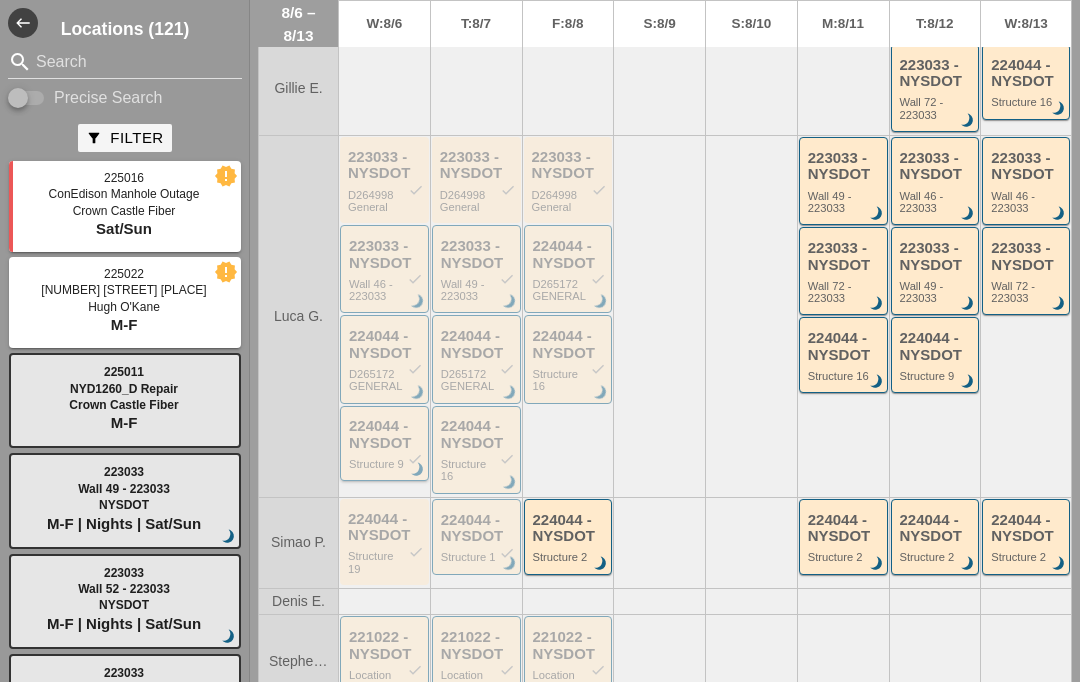 click on "224044 - NYSDOT  check" at bounding box center (386, 434) 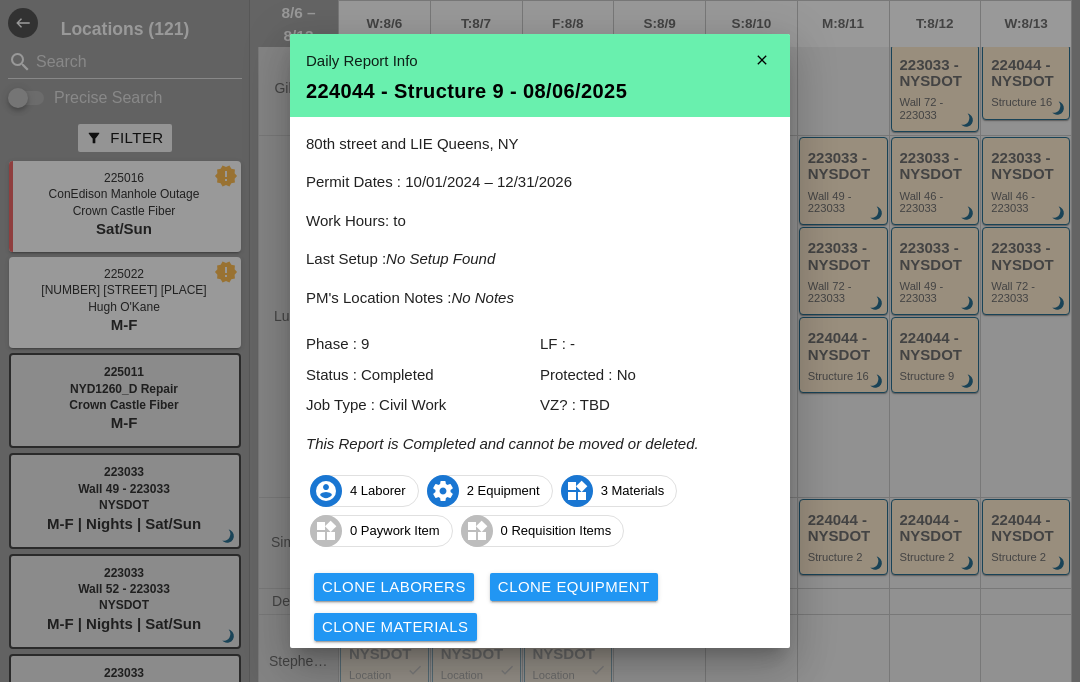 click on "close" at bounding box center (762, 60) 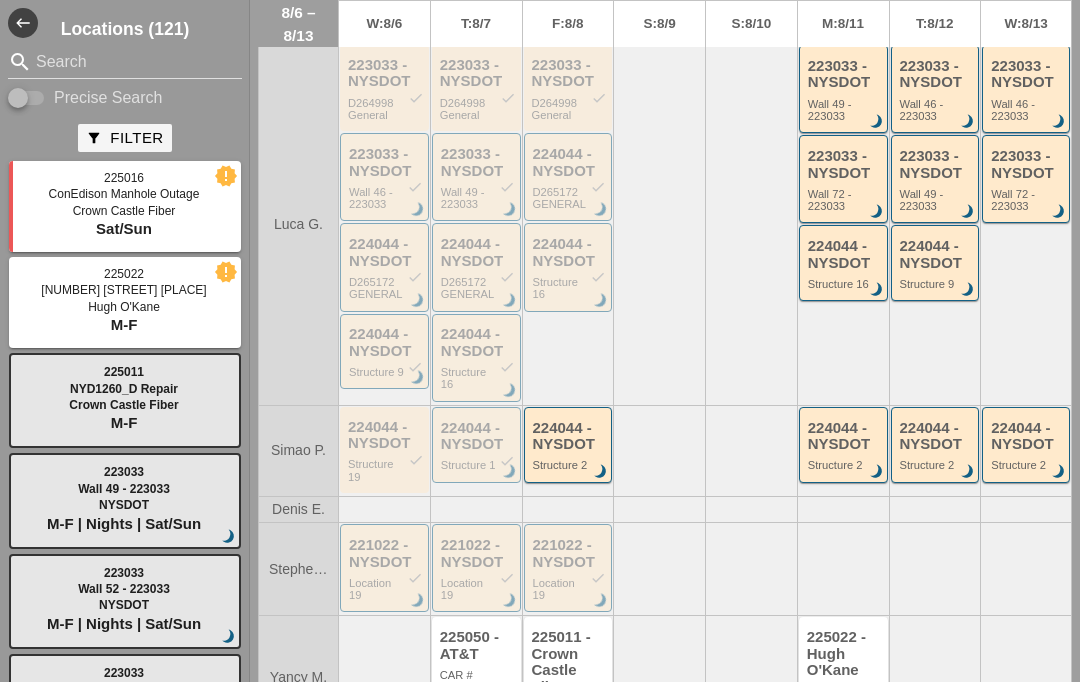 scroll, scrollTop: 841, scrollLeft: 0, axis: vertical 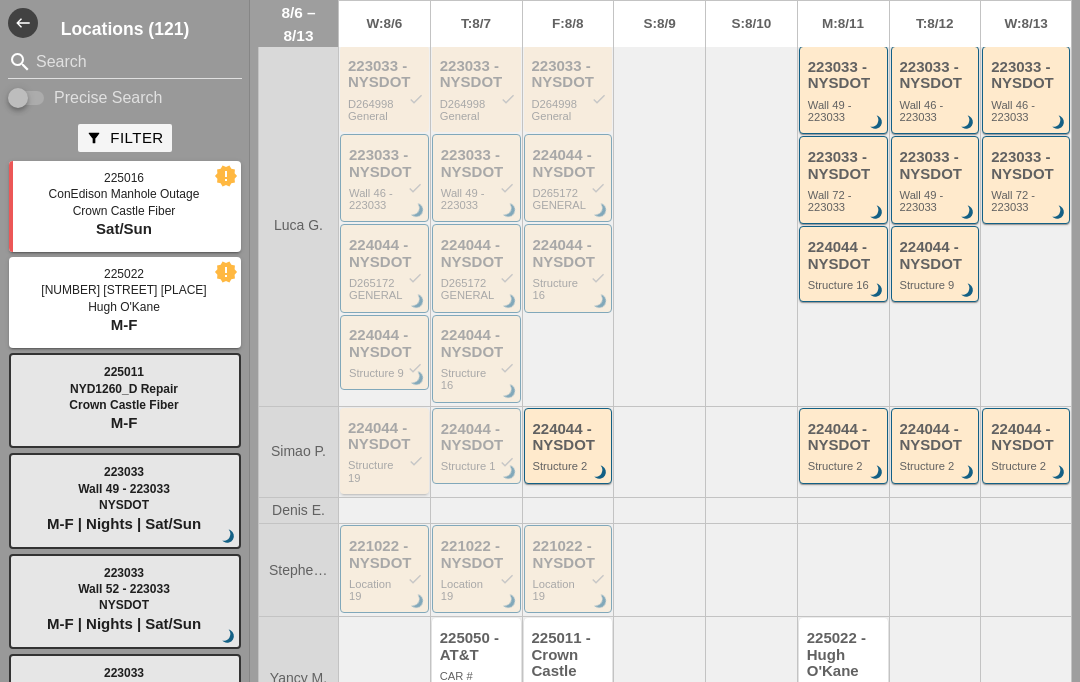 click on "224044 - NYSDOT  check Structure 19" at bounding box center [386, 452] 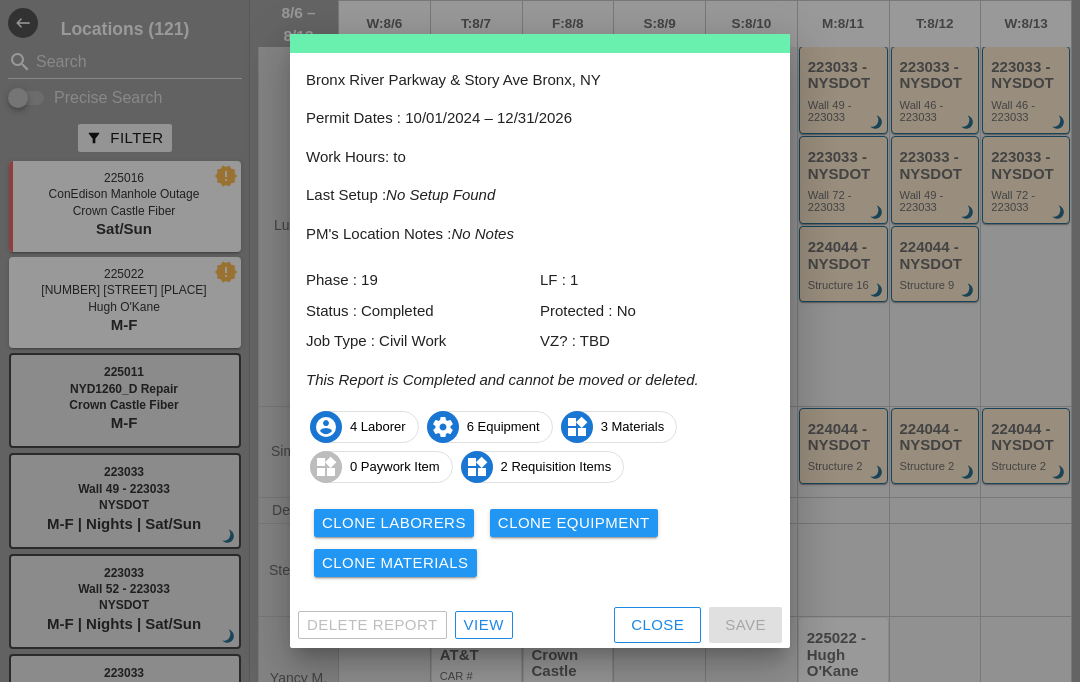 scroll, scrollTop: 62, scrollLeft: 0, axis: vertical 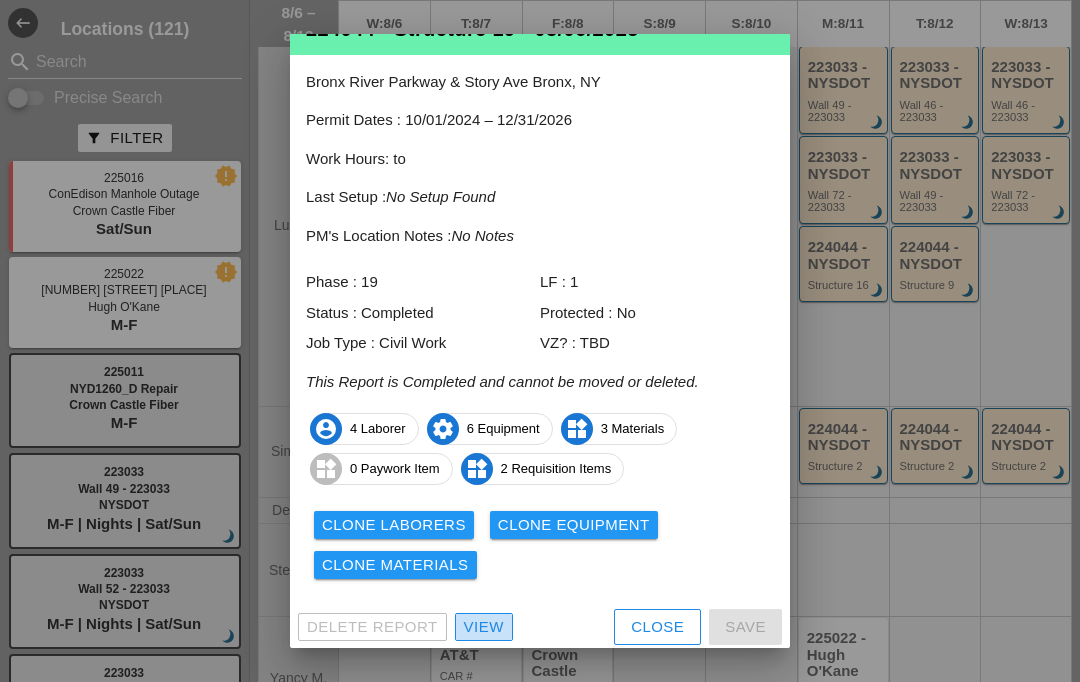 click on "View" at bounding box center [484, 627] 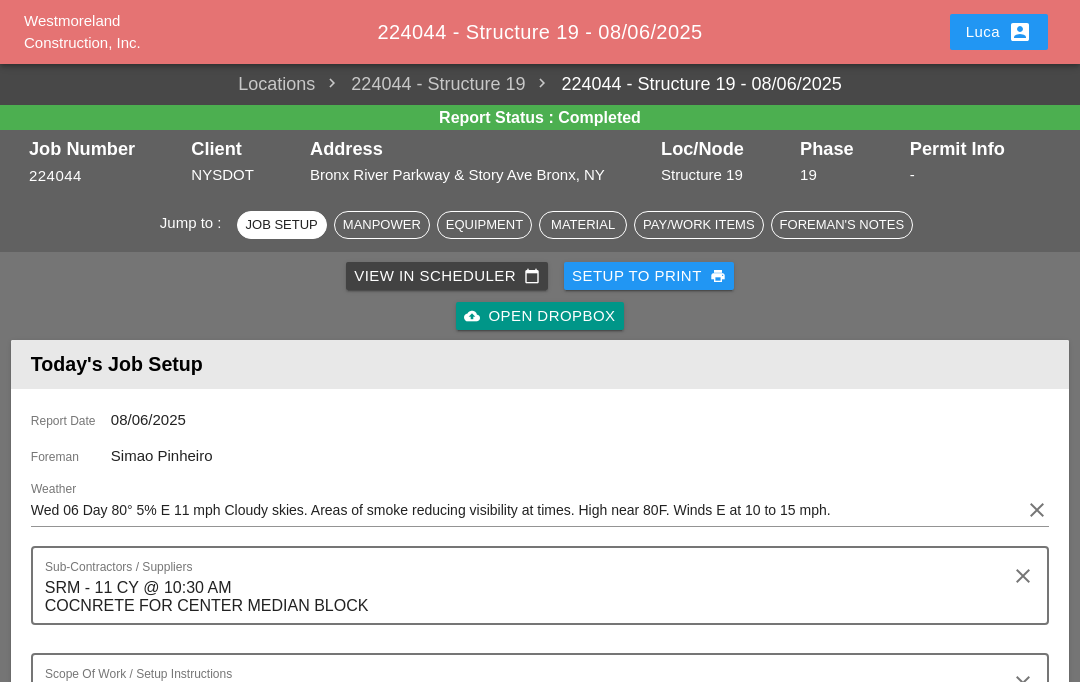 click on "cloud_upload Open Dropbox" at bounding box center (539, 316) 